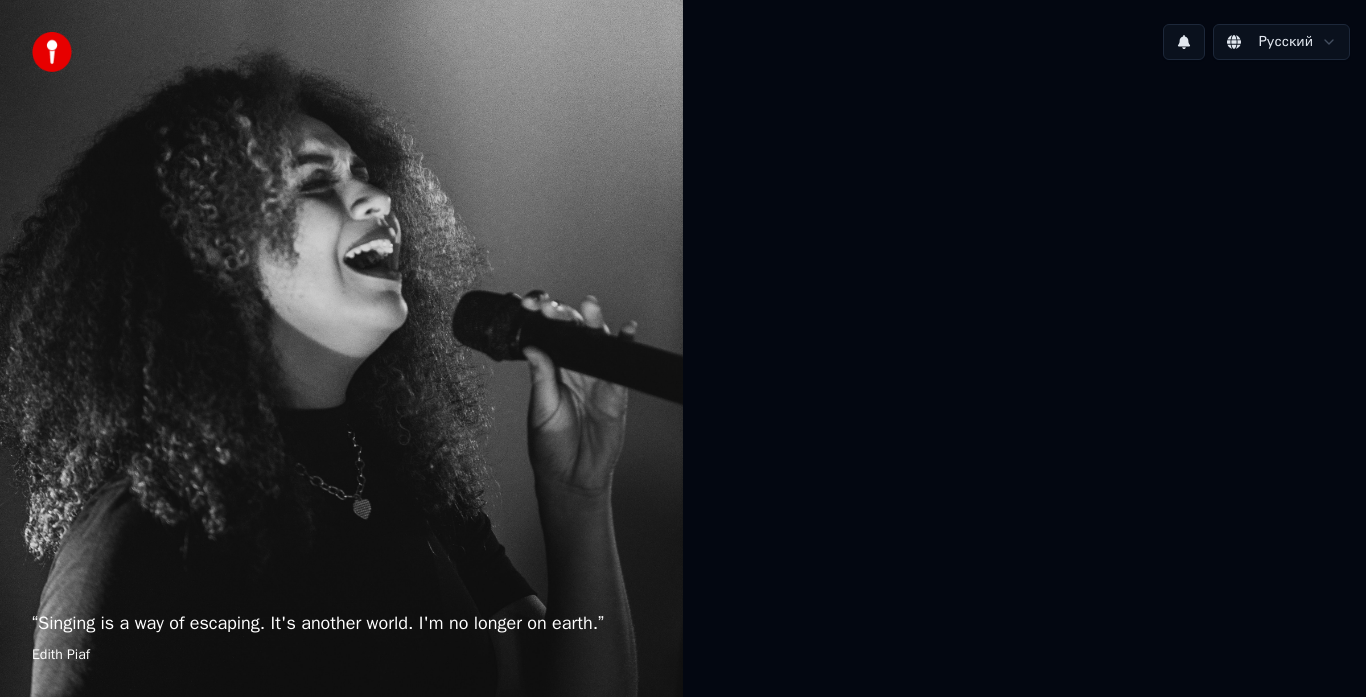 scroll, scrollTop: 0, scrollLeft: 0, axis: both 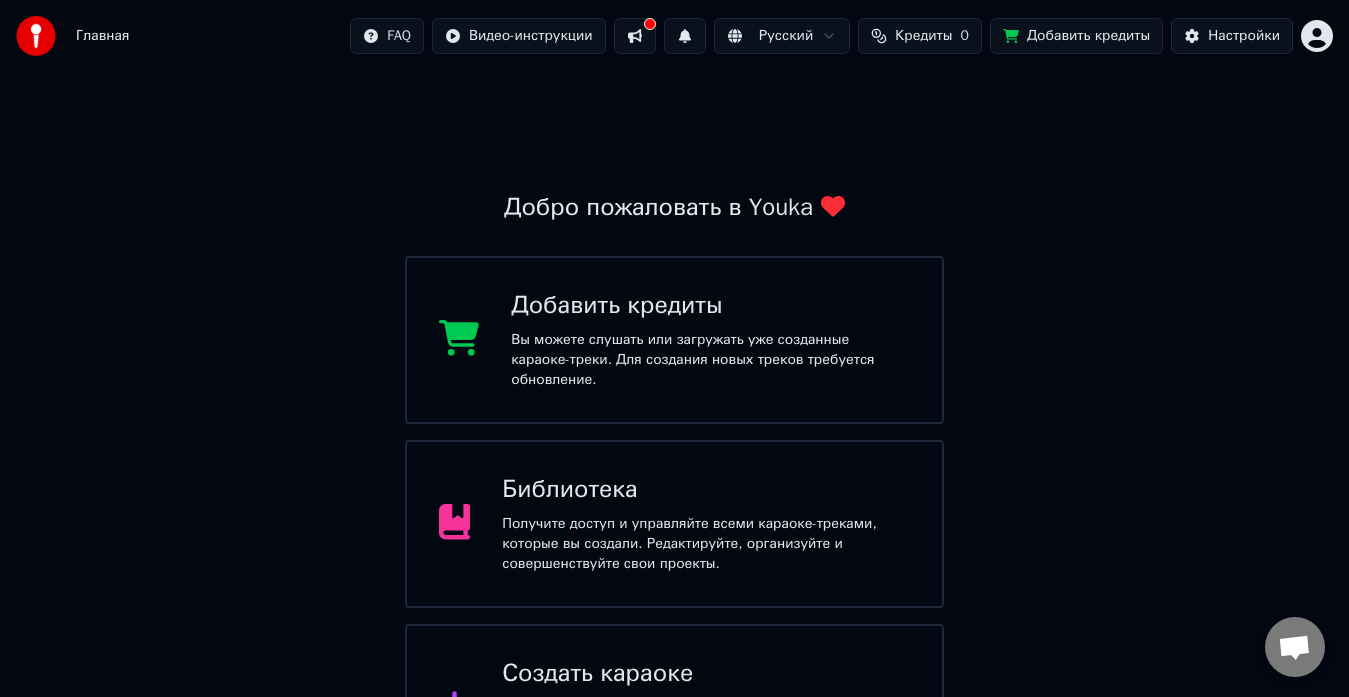 click on "Создать караоке Создайте караоке из аудио- или видеофайлов (MP3, MP4 и других), или вставьте URL, чтобы мгновенно создать караоке-видео с синхронизированными текстами." at bounding box center (675, 708) 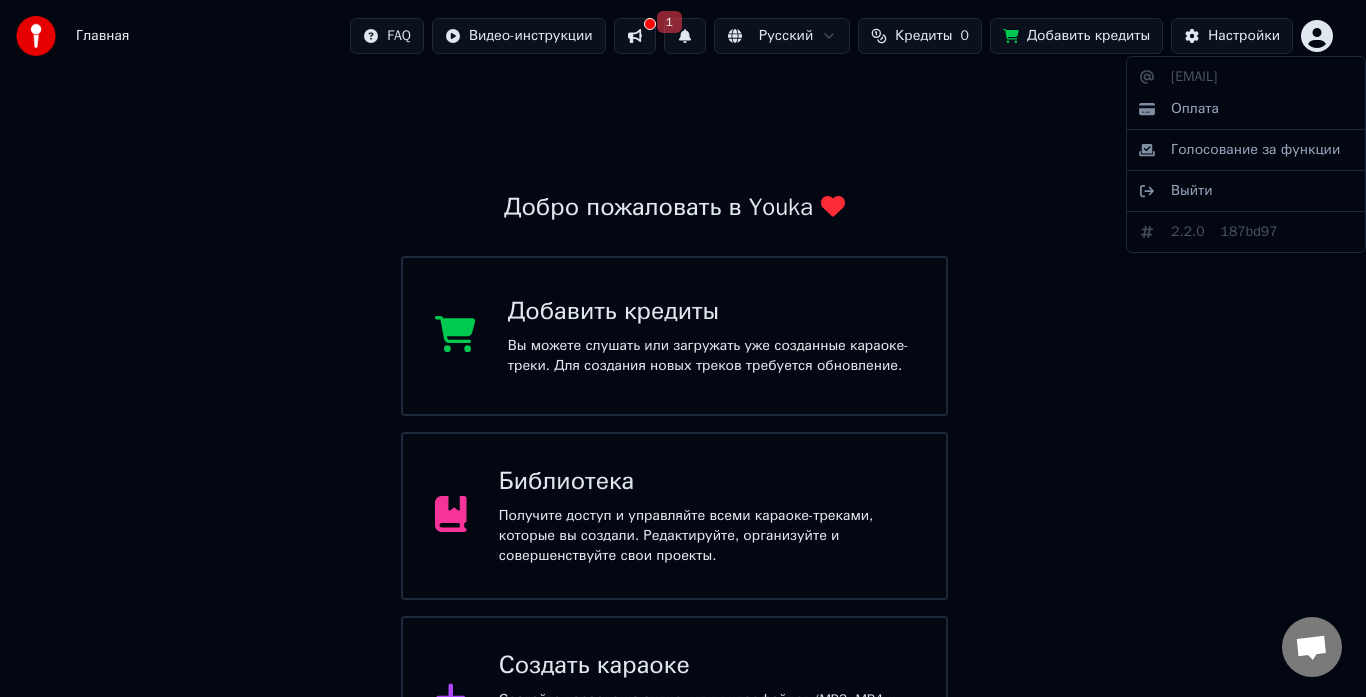 click on "Главная FAQ Видео-инструкции 1 Русский Кредиты 0 Добавить кредиты Настройки Добро пожаловать в Youka Добавить кредиты Вы можете слушать или загружать уже созданные караоке-треки. Для создания новых треков требуется обновление. Библиотека Получите доступ и управляйте всеми караоке-треками, которые вы создали. Редактируйте, организуйте и совершенствуйте свои проекты. Создать караоке Создайте караоке из аудио- или видеофайлов (MP3, MP4 и других), или вставьте URL, чтобы мгновенно создать караоке-видео с синхронизированными текстами. [EMAIL] Оплата Выйти 2.2.0" at bounding box center [683, 392] 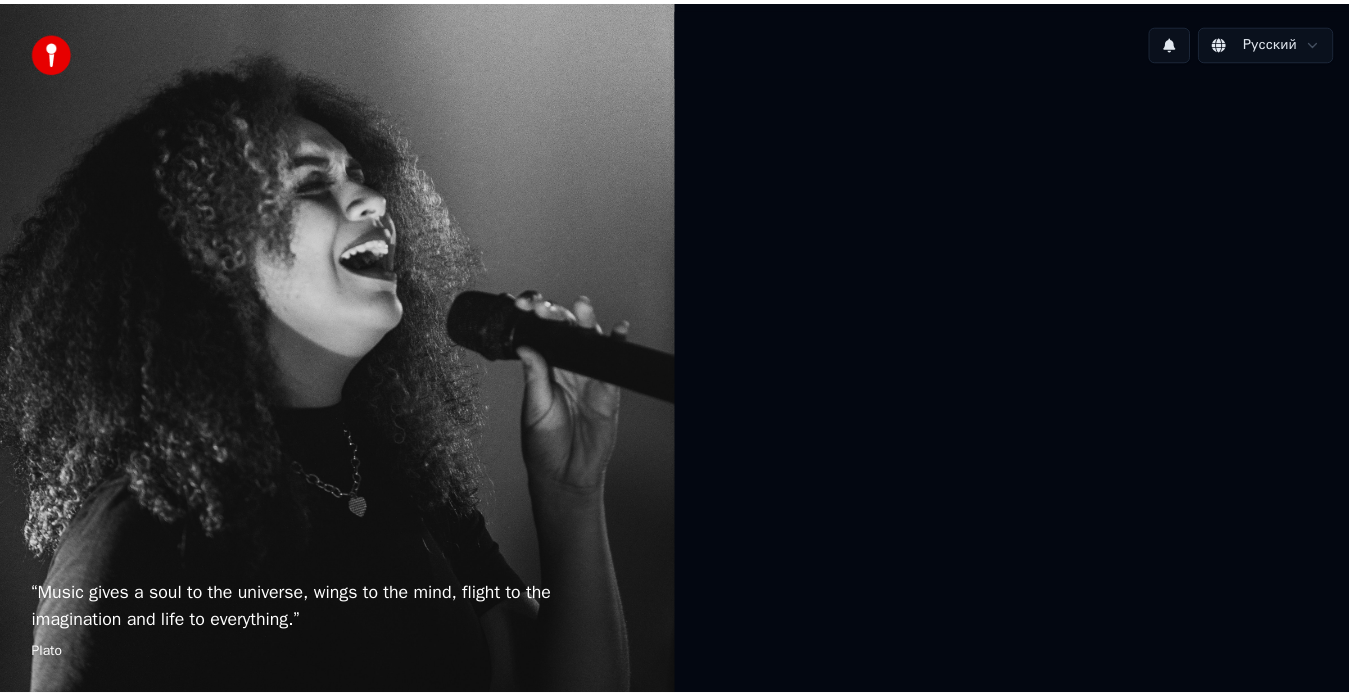 scroll, scrollTop: 0, scrollLeft: 0, axis: both 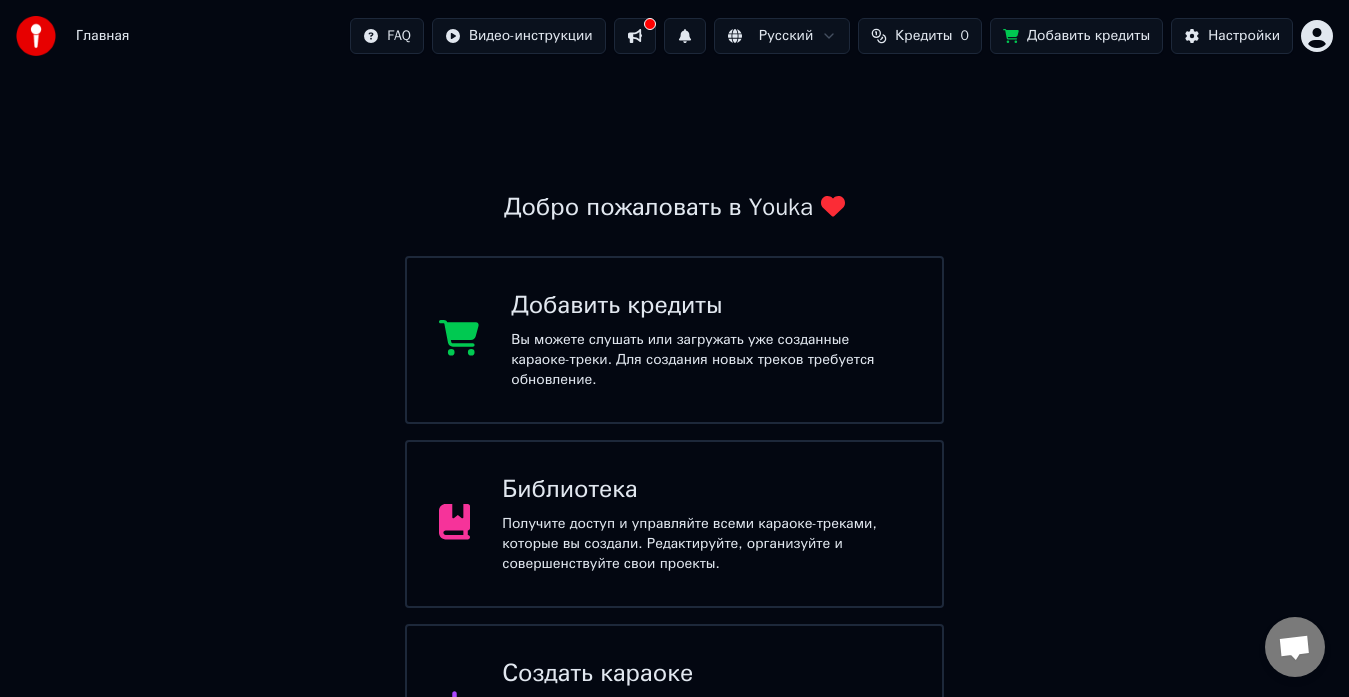 click on "Создать караоке Создайте караоке из аудио- или видеофайлов (MP3, MP4 и других), или вставьте URL, чтобы мгновенно создать караоке-видео с синхронизированными текстами." at bounding box center [675, 708] 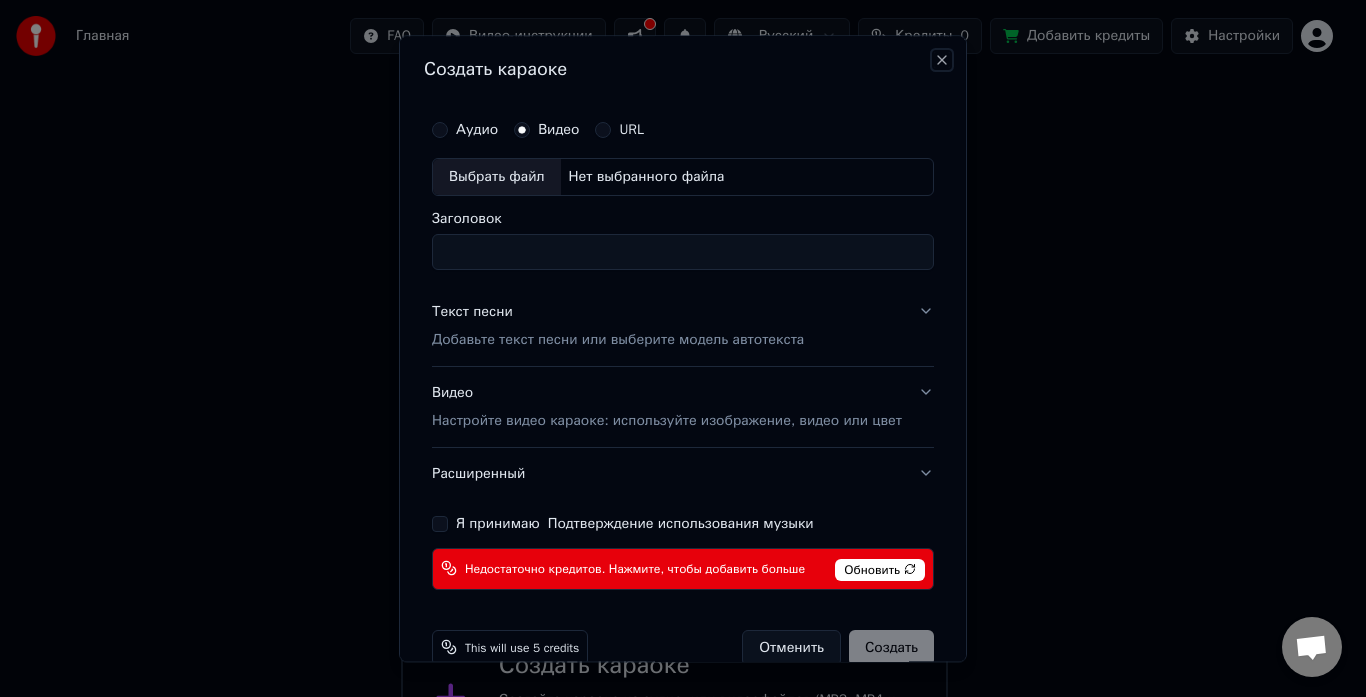 click on "Close" at bounding box center (942, 60) 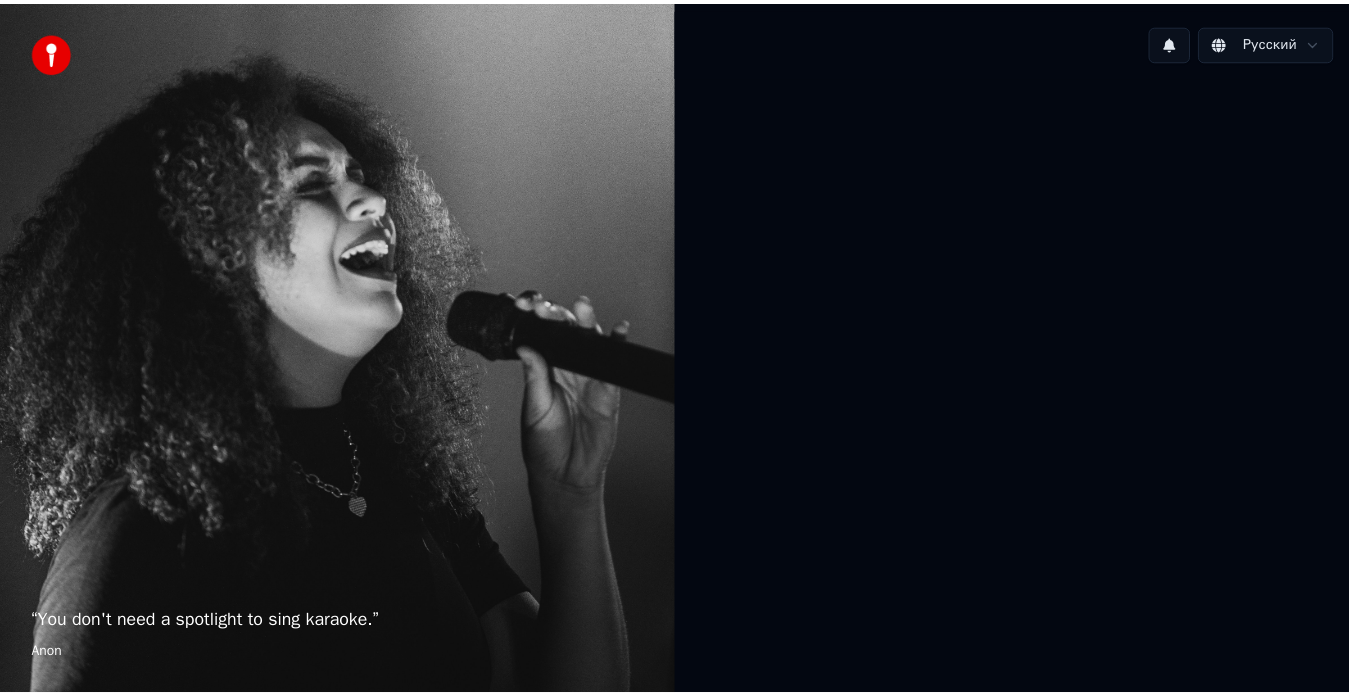 scroll, scrollTop: 0, scrollLeft: 0, axis: both 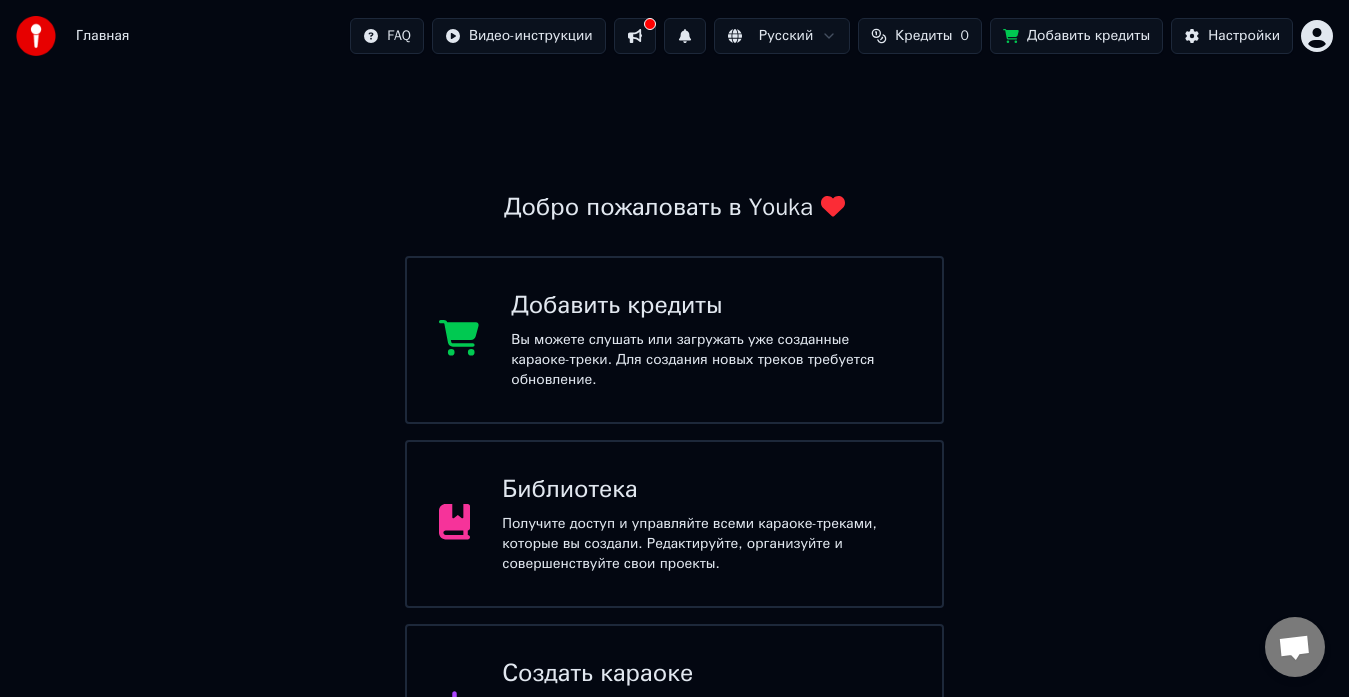 click on "Главная FAQ Видео-инструкции Русский Кредиты 0 Добавить кредиты Настройки" at bounding box center (674, 36) 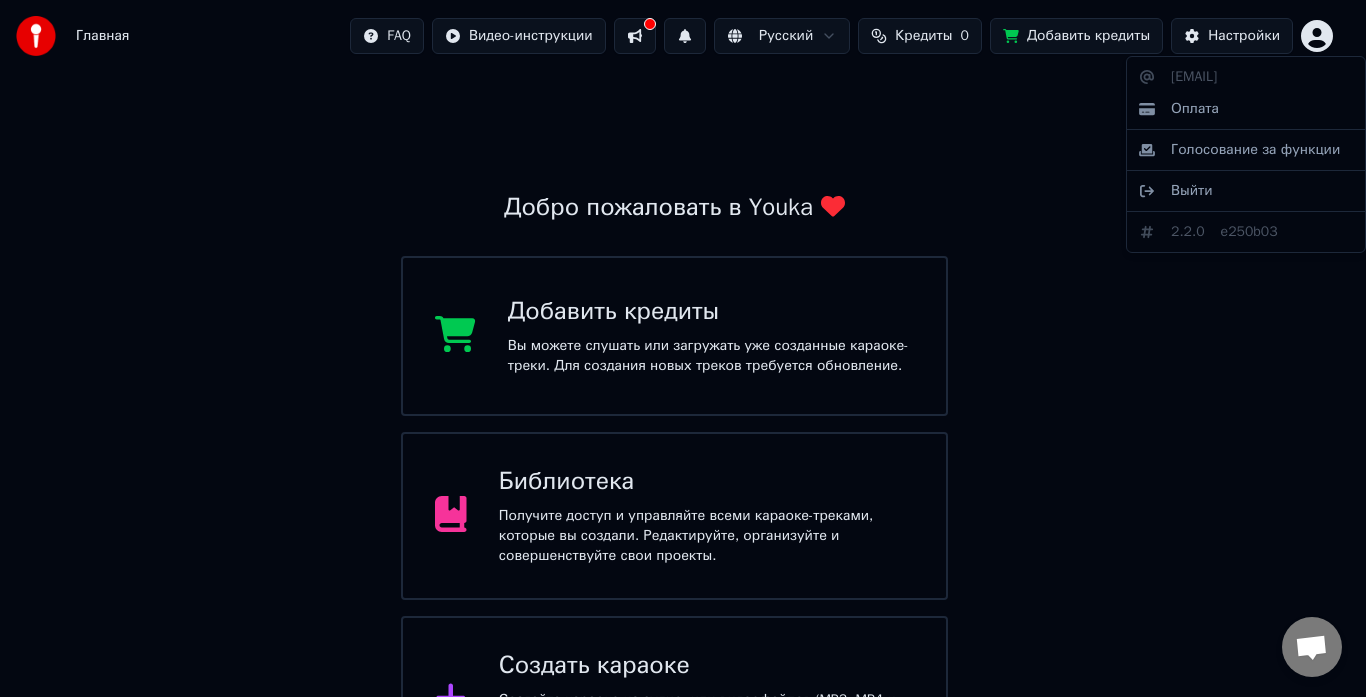 click on "Главная FAQ Видео-инструкции Русский Кредиты 0 Добавить кредиты Настройки Добро пожаловать в Youka Добавить кредиты Вы можете слушать или загружать уже созданные караоке-треки. Для создания новых треков требуется обновление. Библиотека Получите доступ и управляйте всеми караоке-треками, которые вы создали. Редактируйте, организуйте и совершенствуйте свои проекты. Создать караоке Создайте караоке из аудио- или видеофайлов (MP3, MP4 и других), или вставьте URL, чтобы мгновенно создать караоке-видео с синхронизированными текстами. [EMAIL] Оплата Выйти 2.2.0 e250b03" at bounding box center [683, 392] 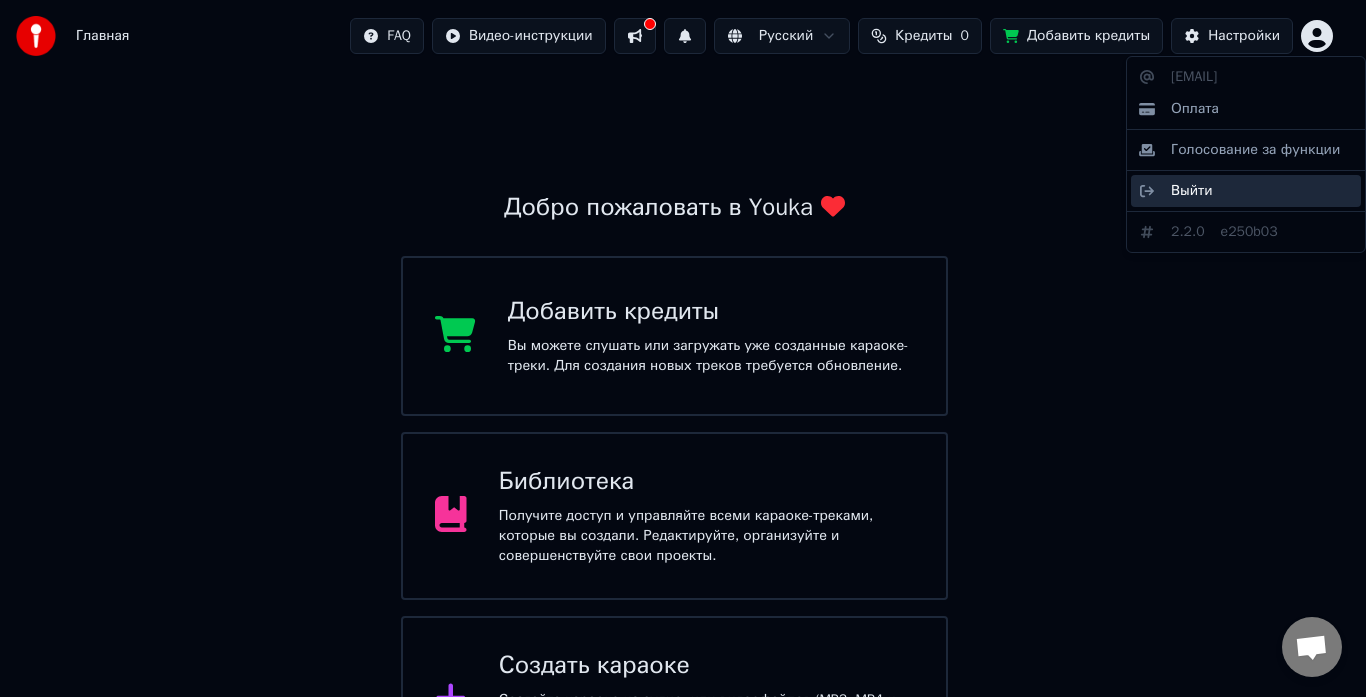 click on "Выйти" at bounding box center [1192, 191] 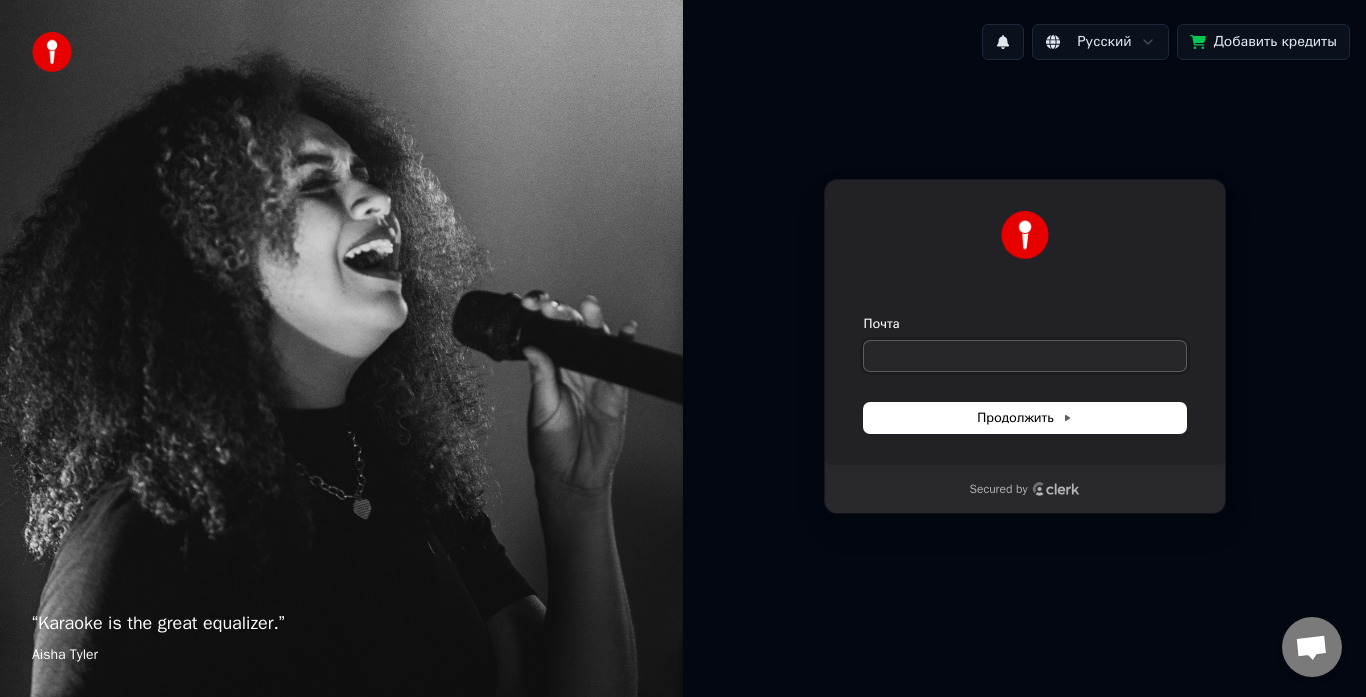 click on "Почта" at bounding box center [1025, 356] 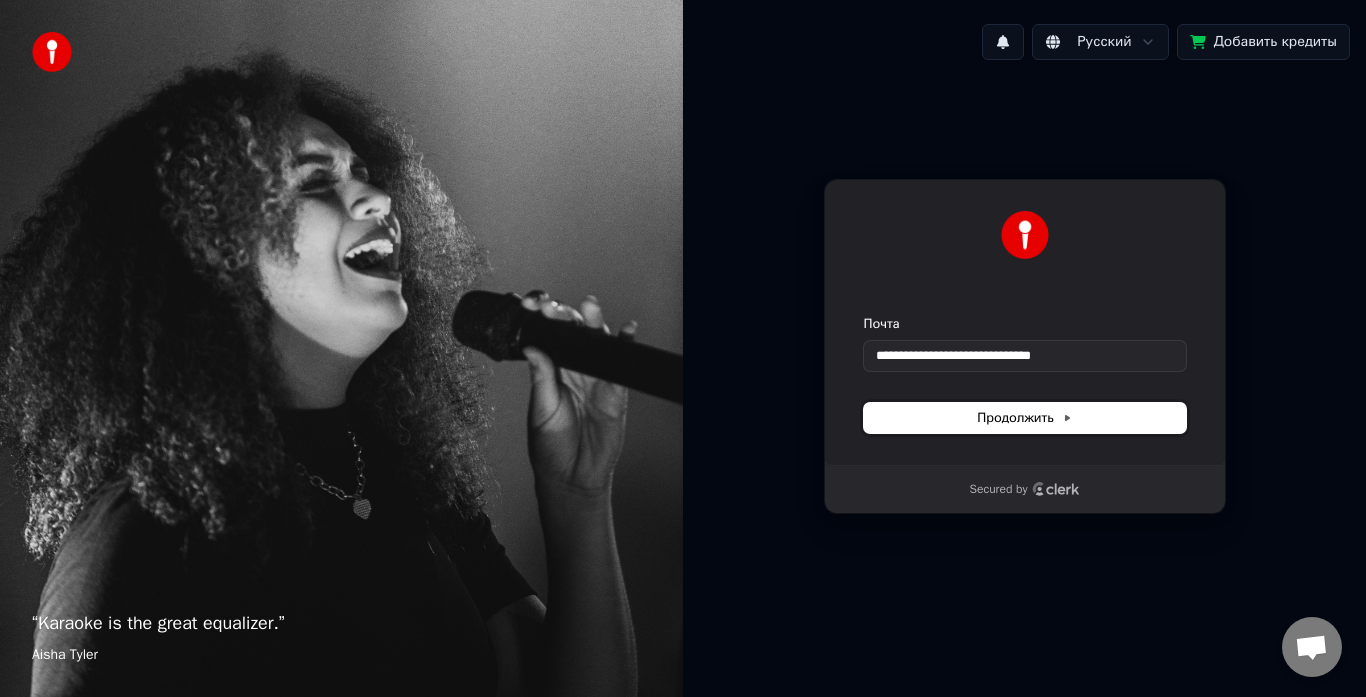 click on "Продолжить" at bounding box center [1025, 418] 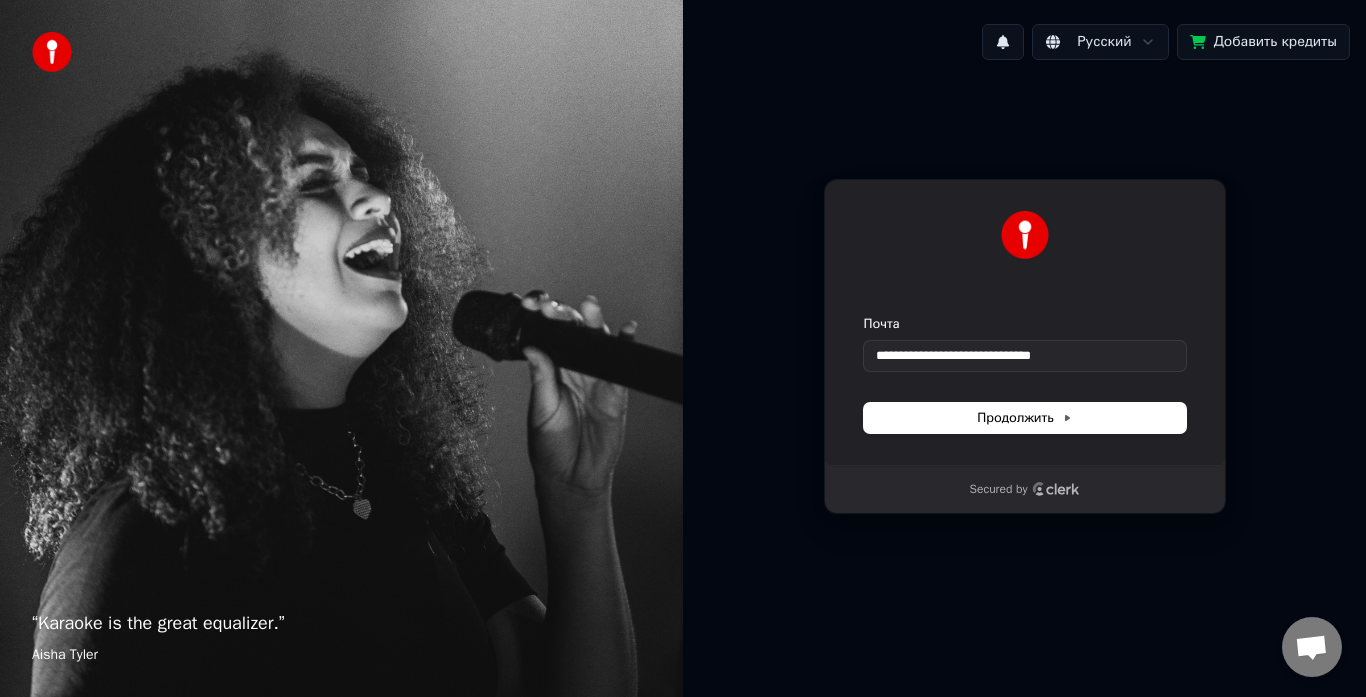 type on "**********" 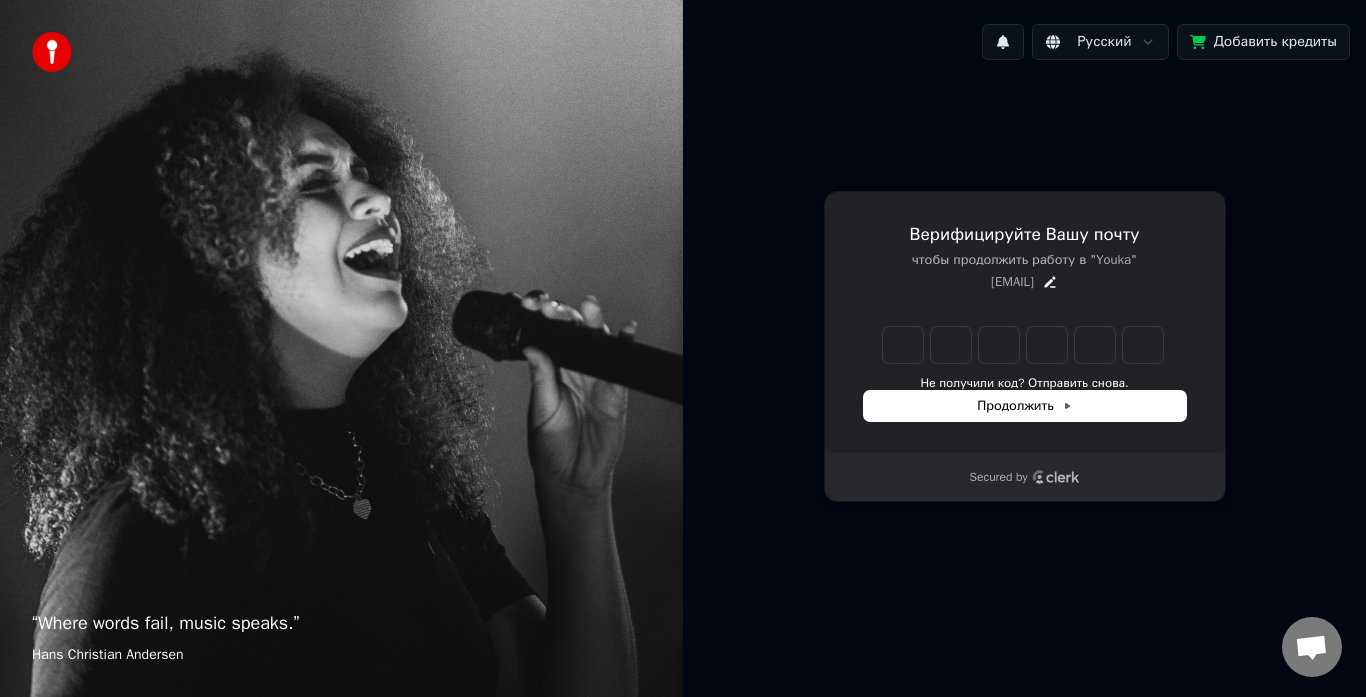 type on "*" 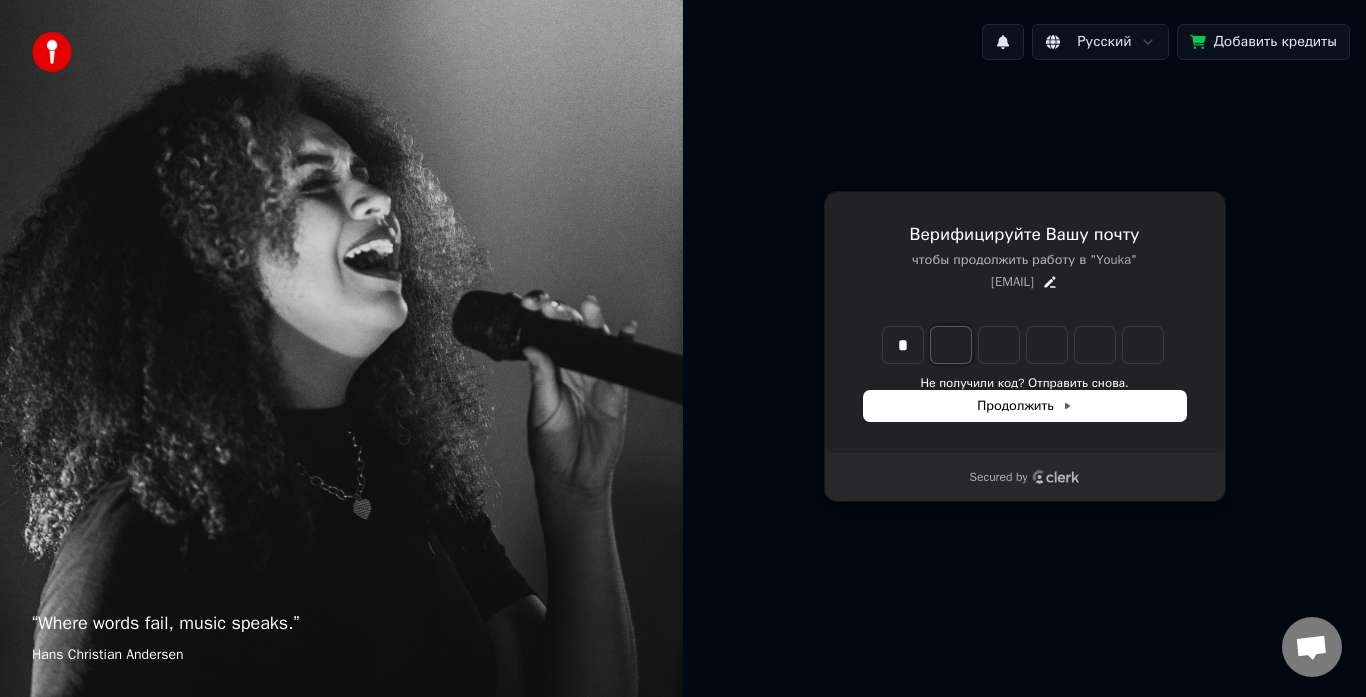 type on "*" 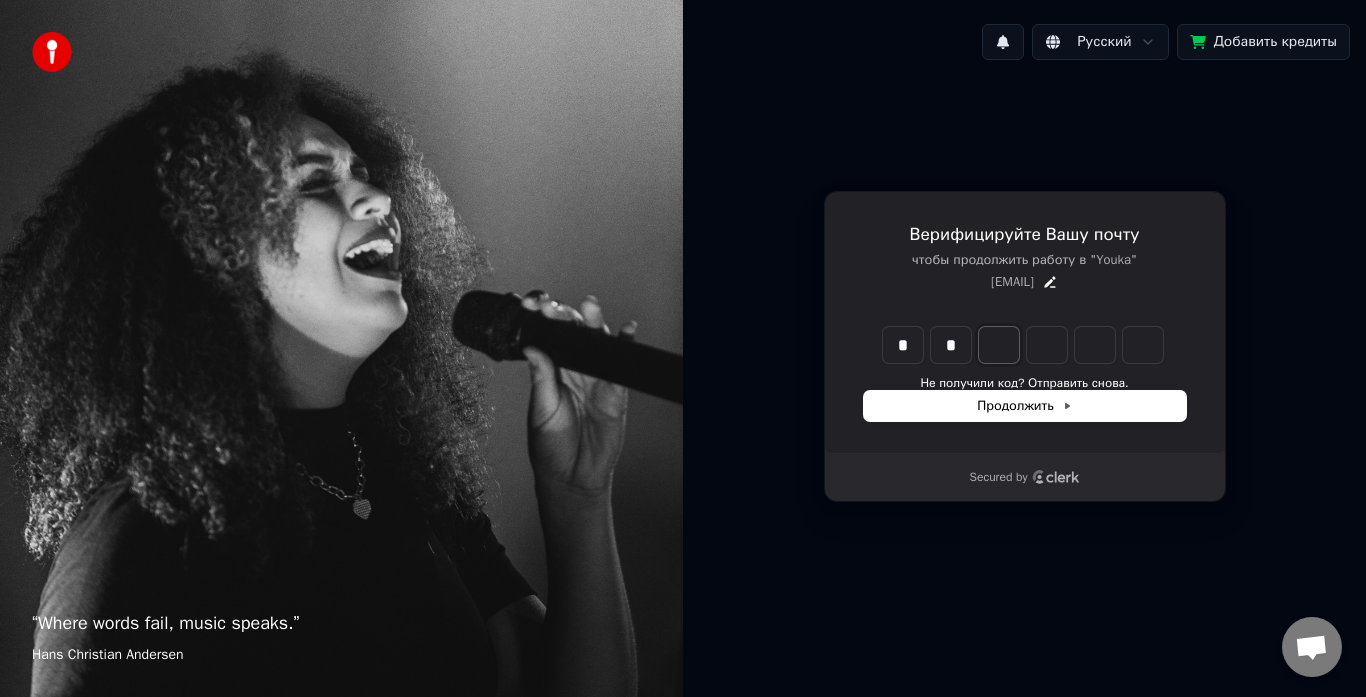 type on "**" 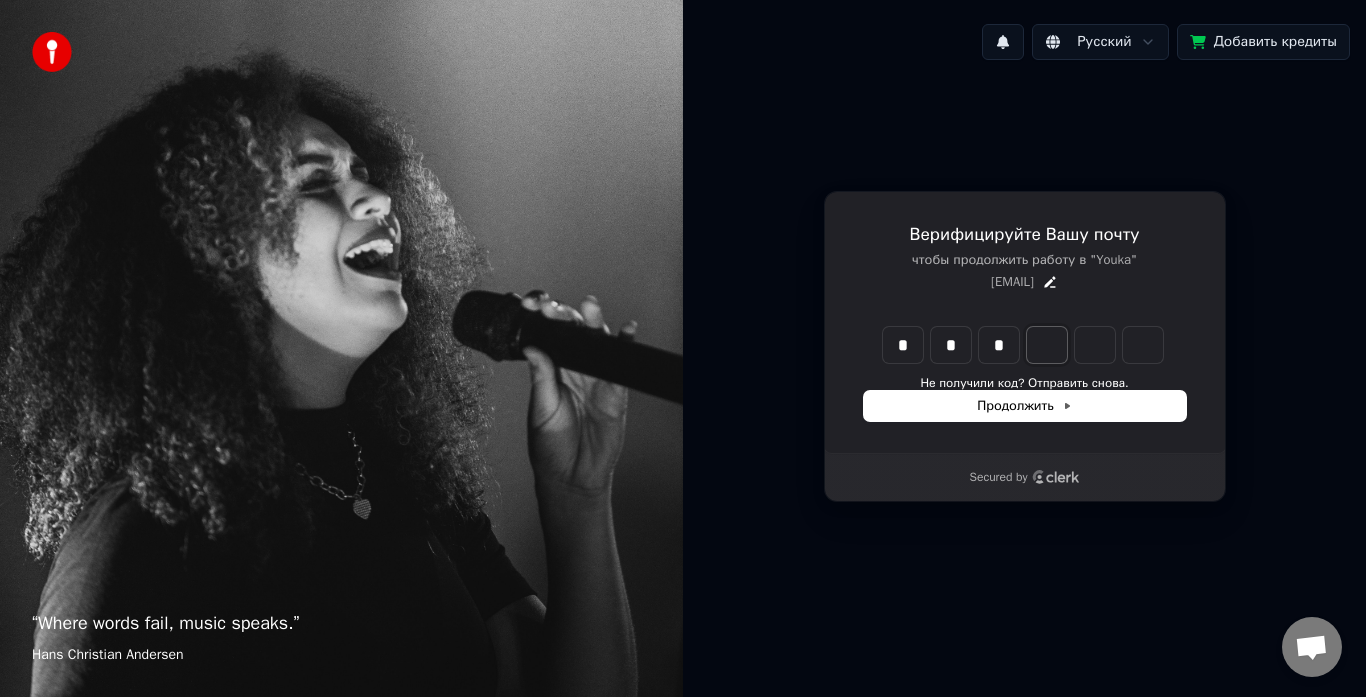 type on "***" 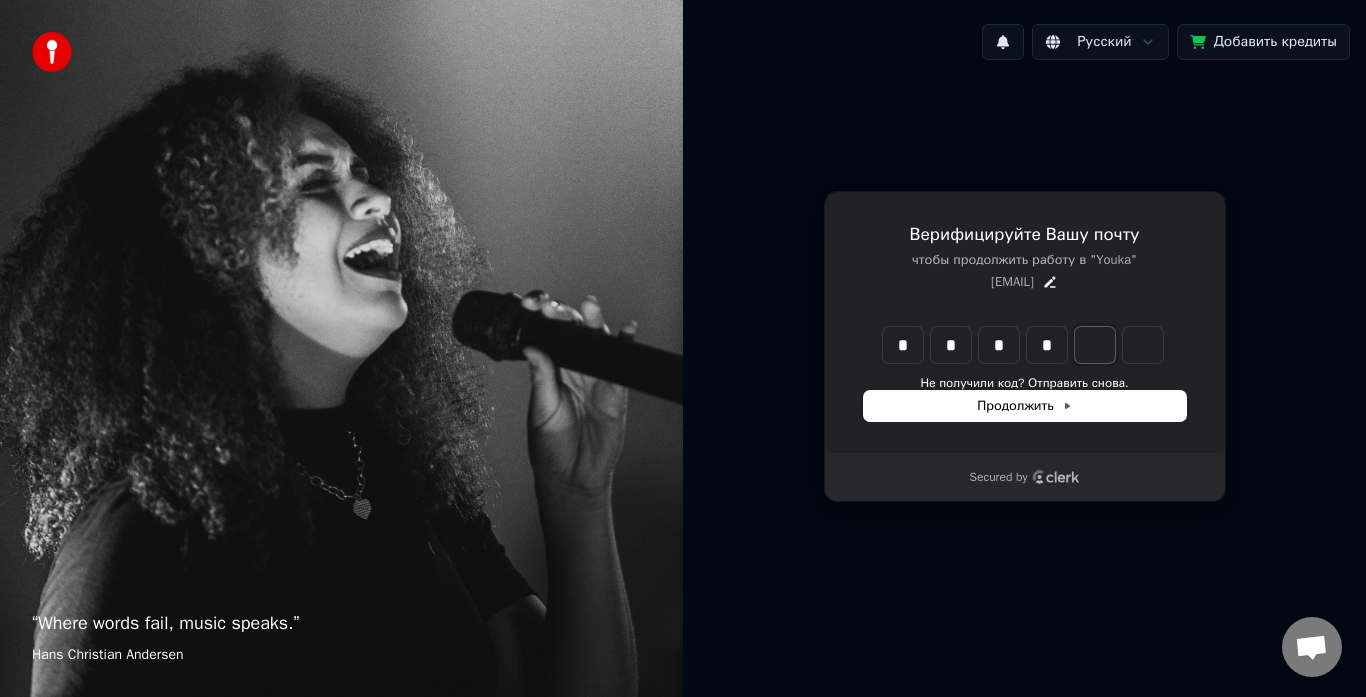 type on "****" 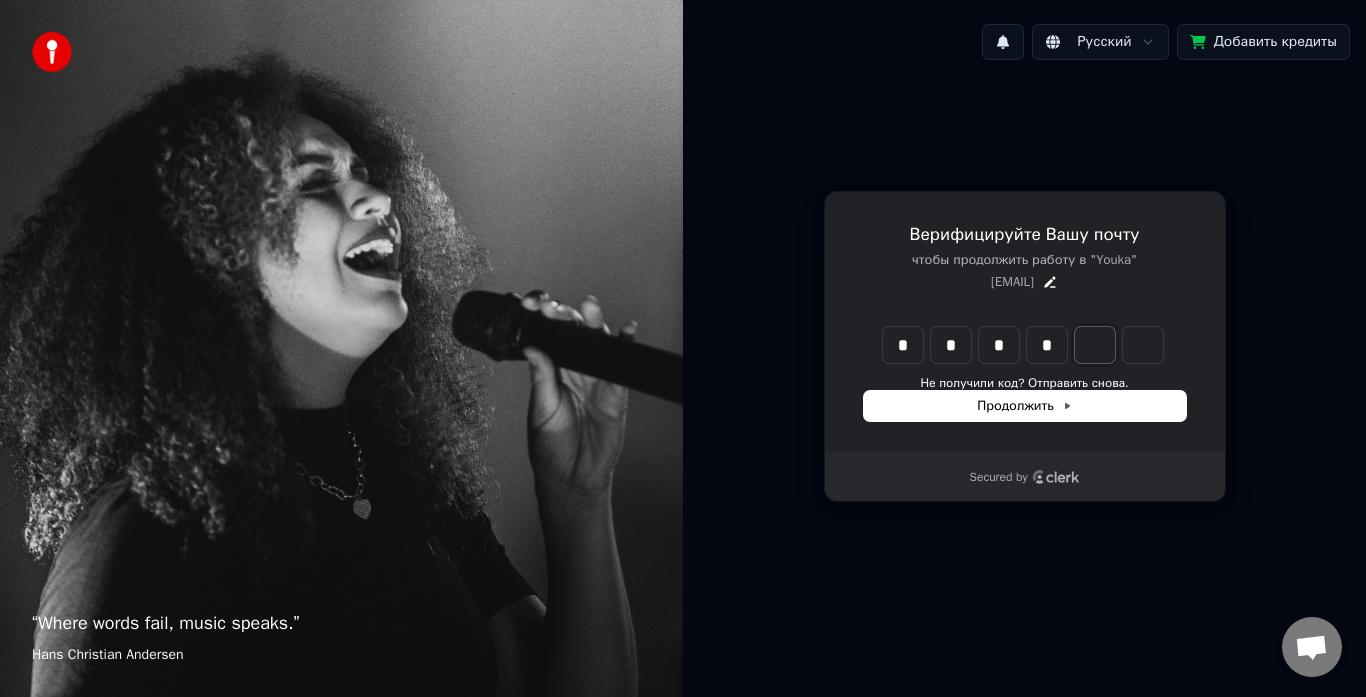 type on "*" 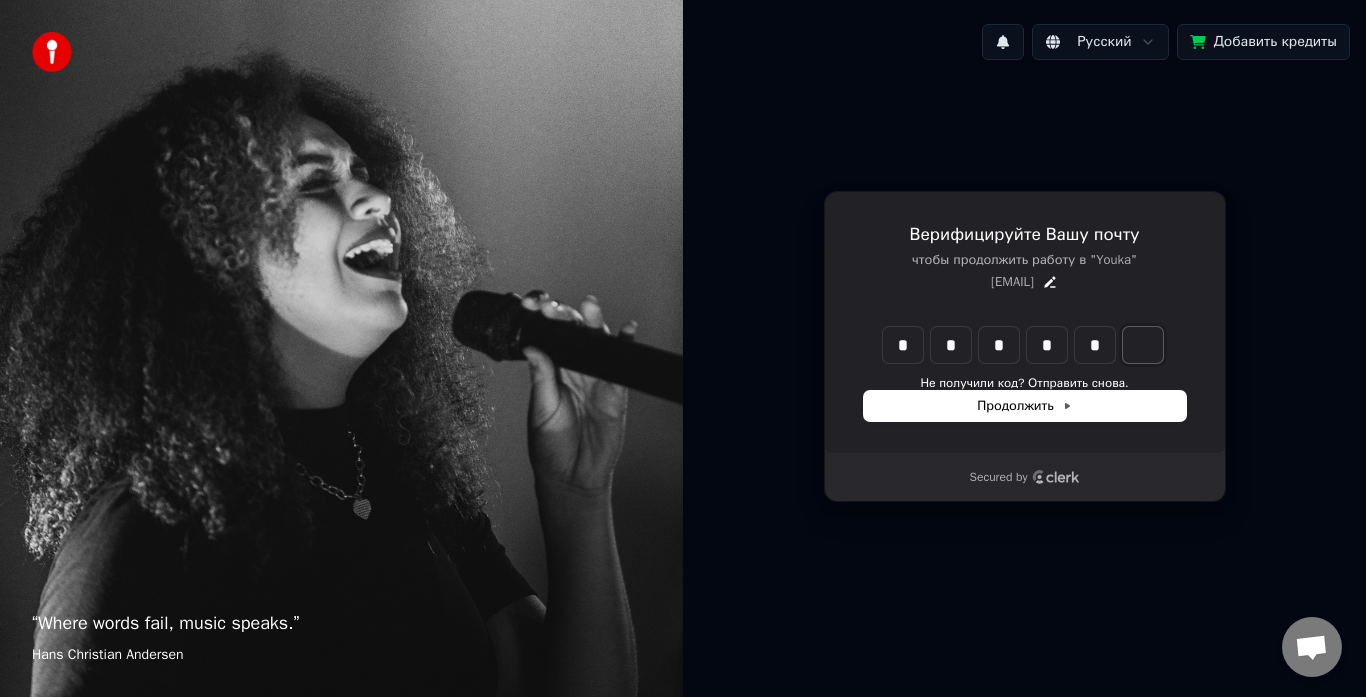 type on "******" 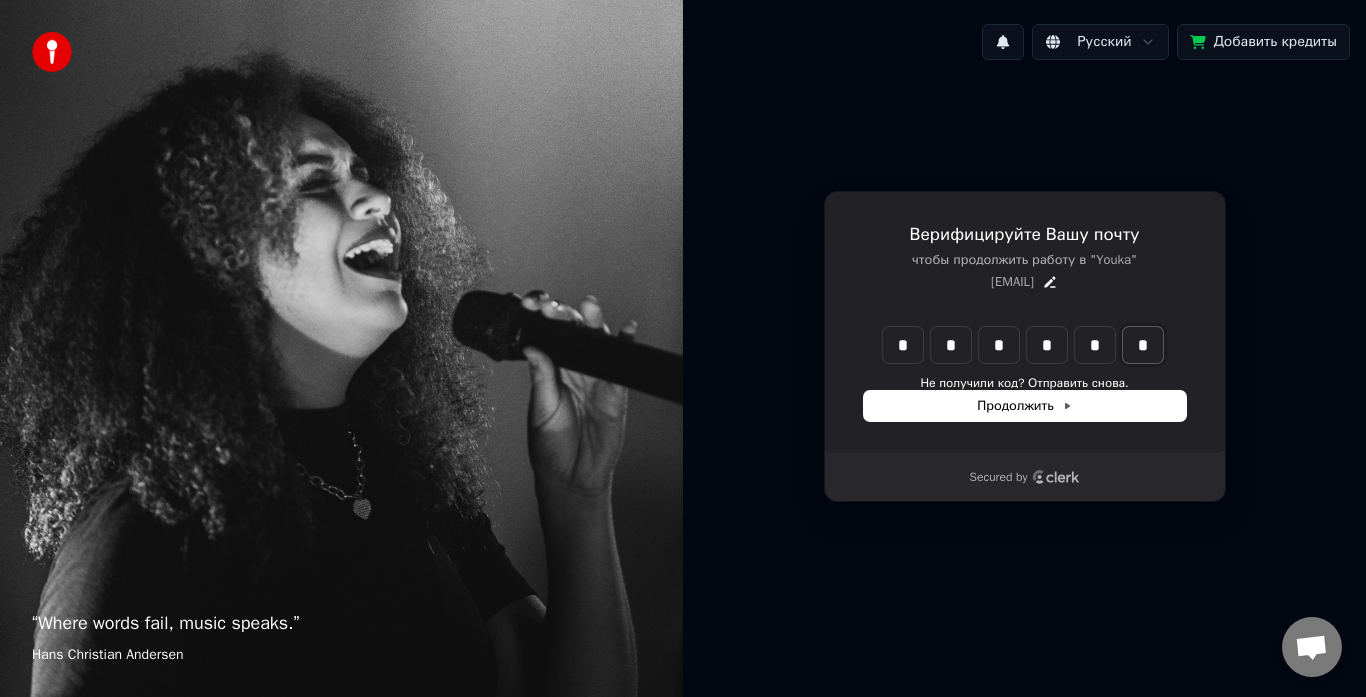 type on "*" 